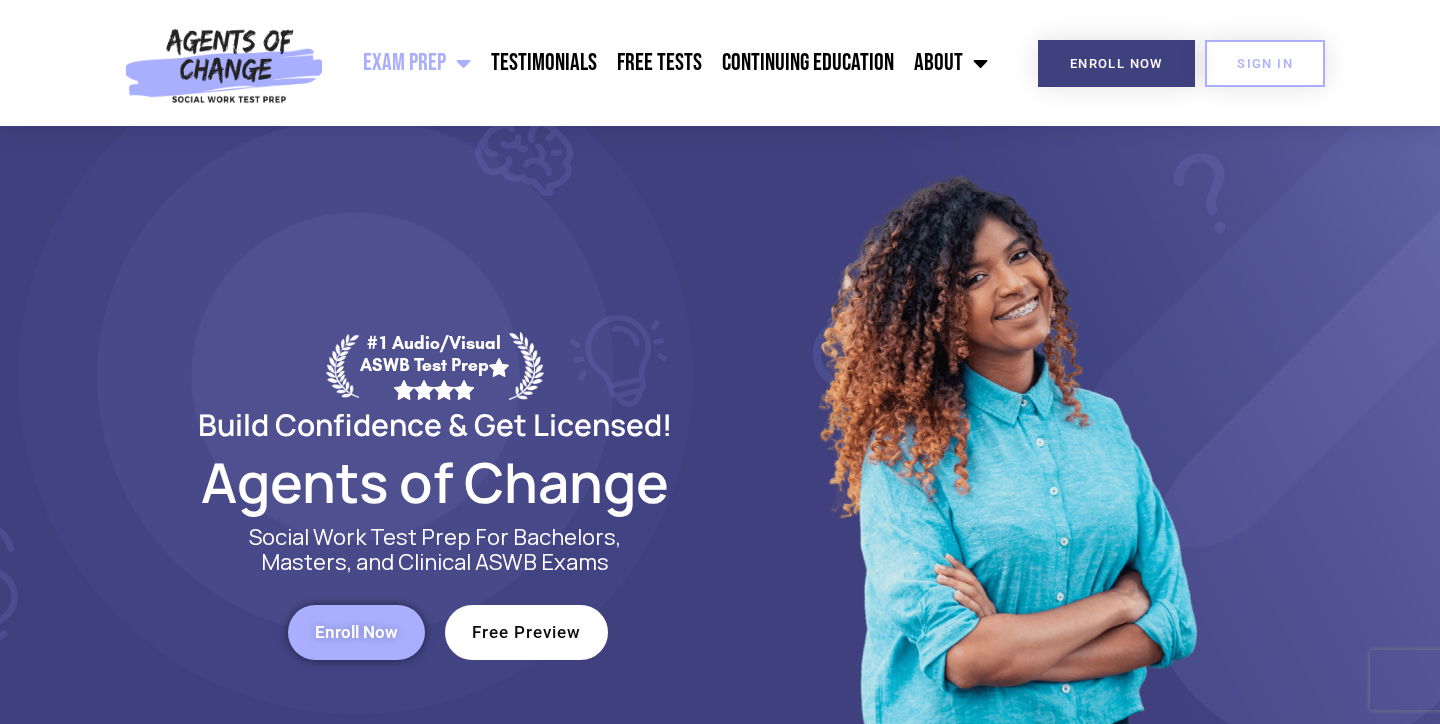 scroll, scrollTop: 0, scrollLeft: 0, axis: both 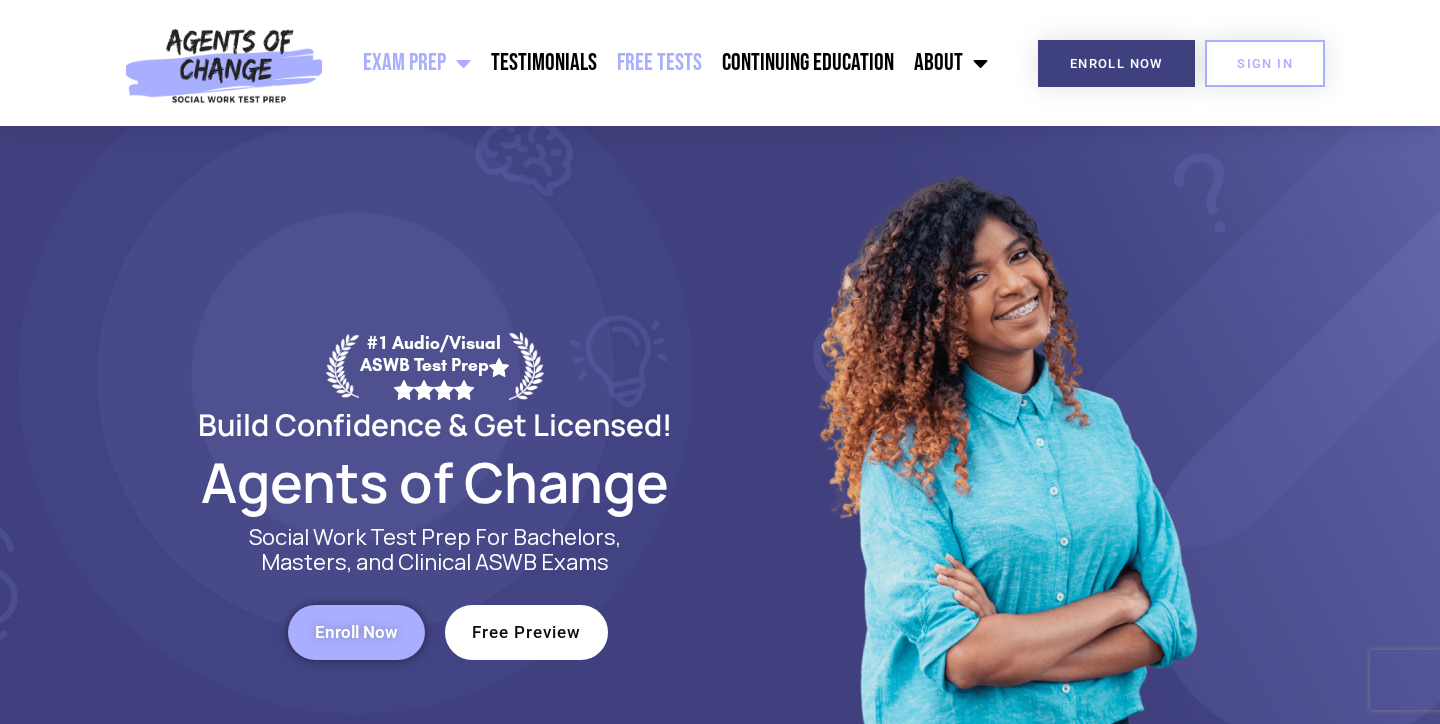 click on "Free Tests" 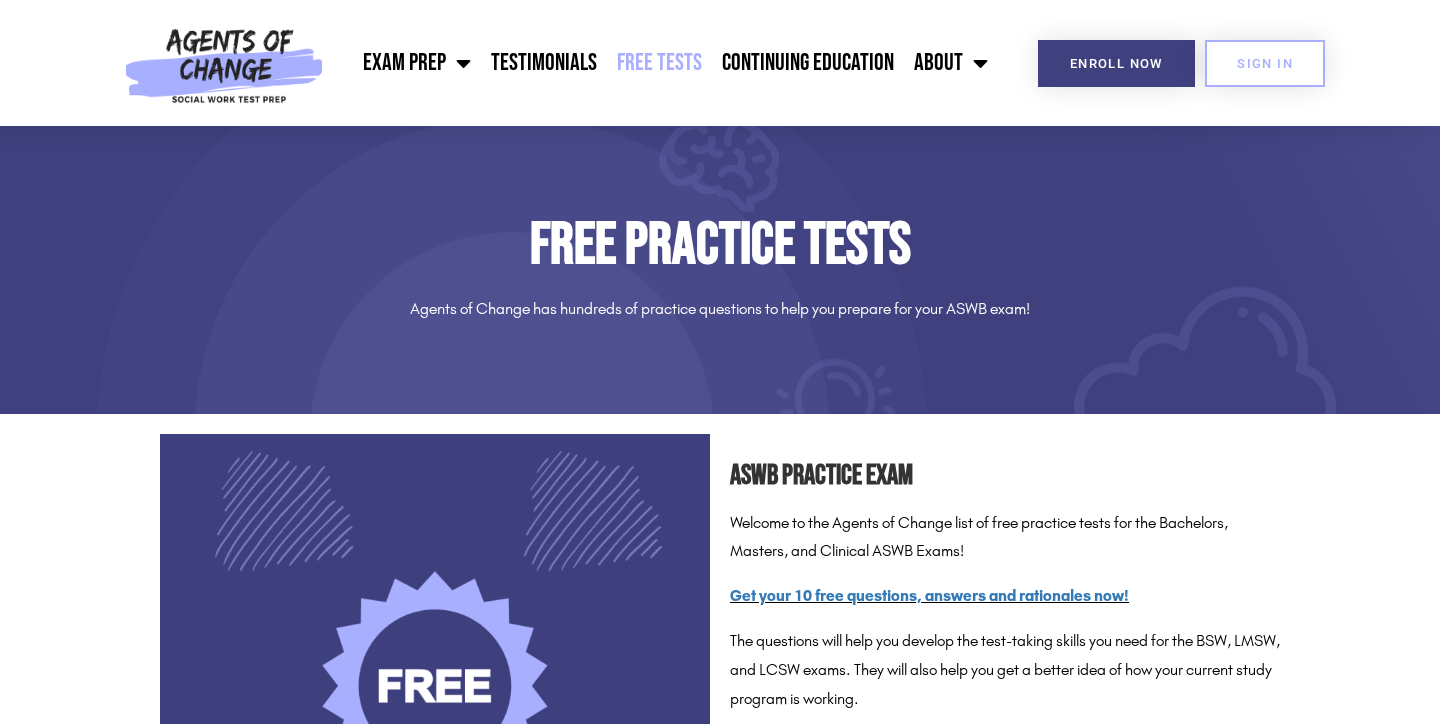 scroll, scrollTop: 0, scrollLeft: 0, axis: both 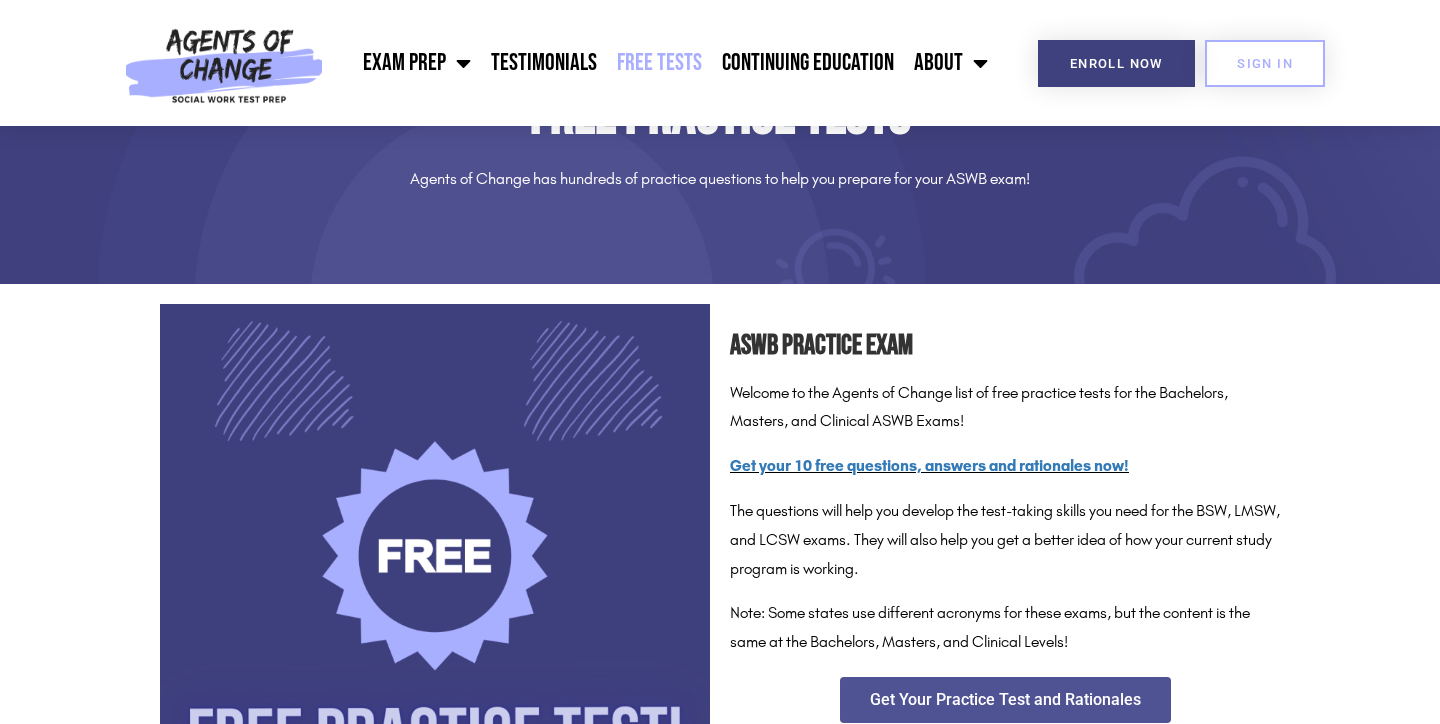 click on "Get your 10 free questions, answers and rationales now!" at bounding box center [1005, 466] 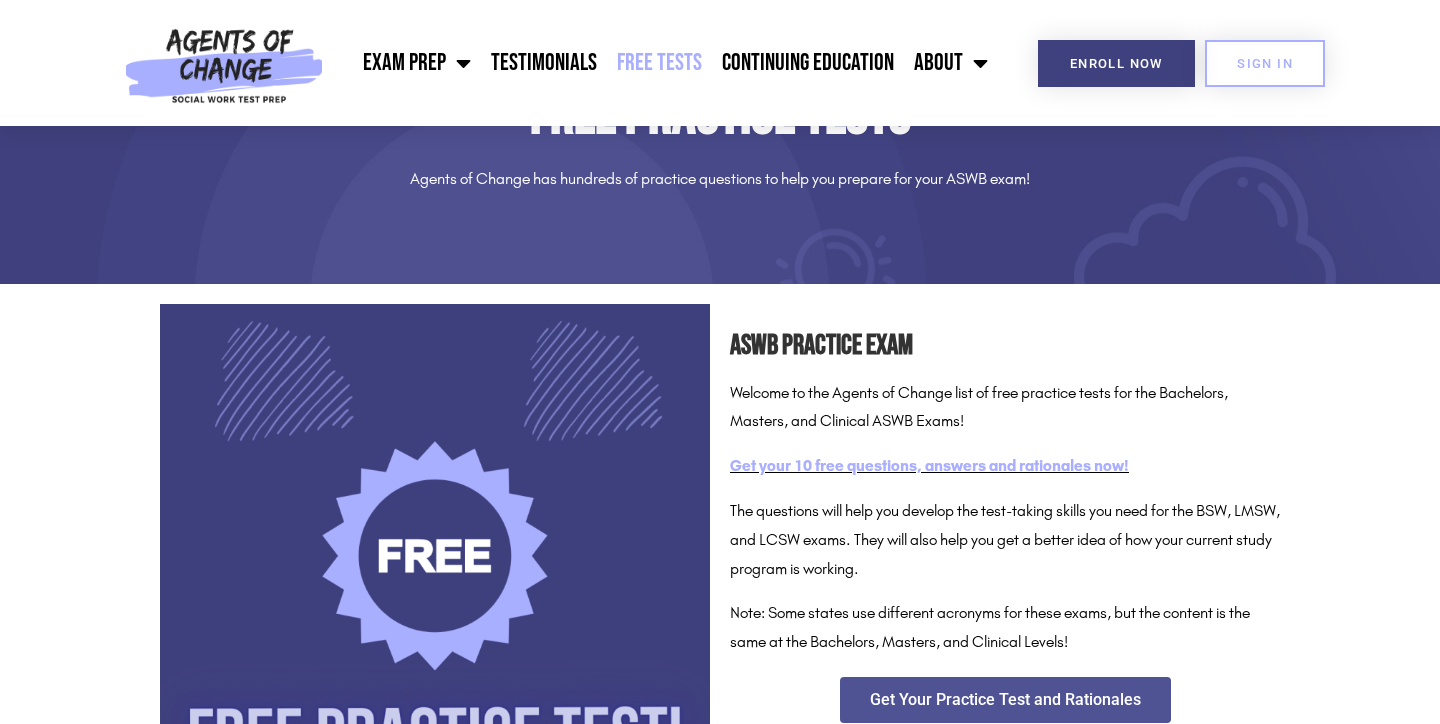 click on "Get your 10 free questions, answers and rationales now!" at bounding box center [929, 465] 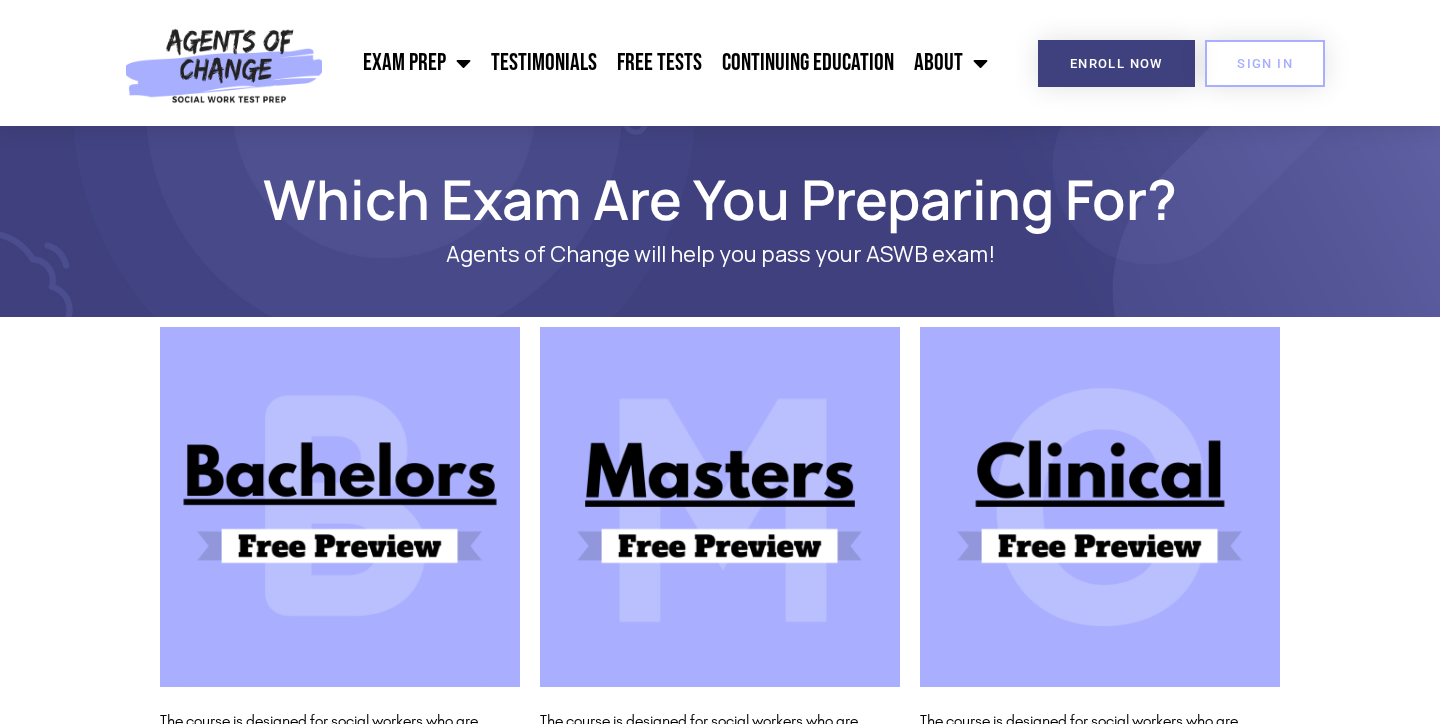 scroll, scrollTop: 0, scrollLeft: 0, axis: both 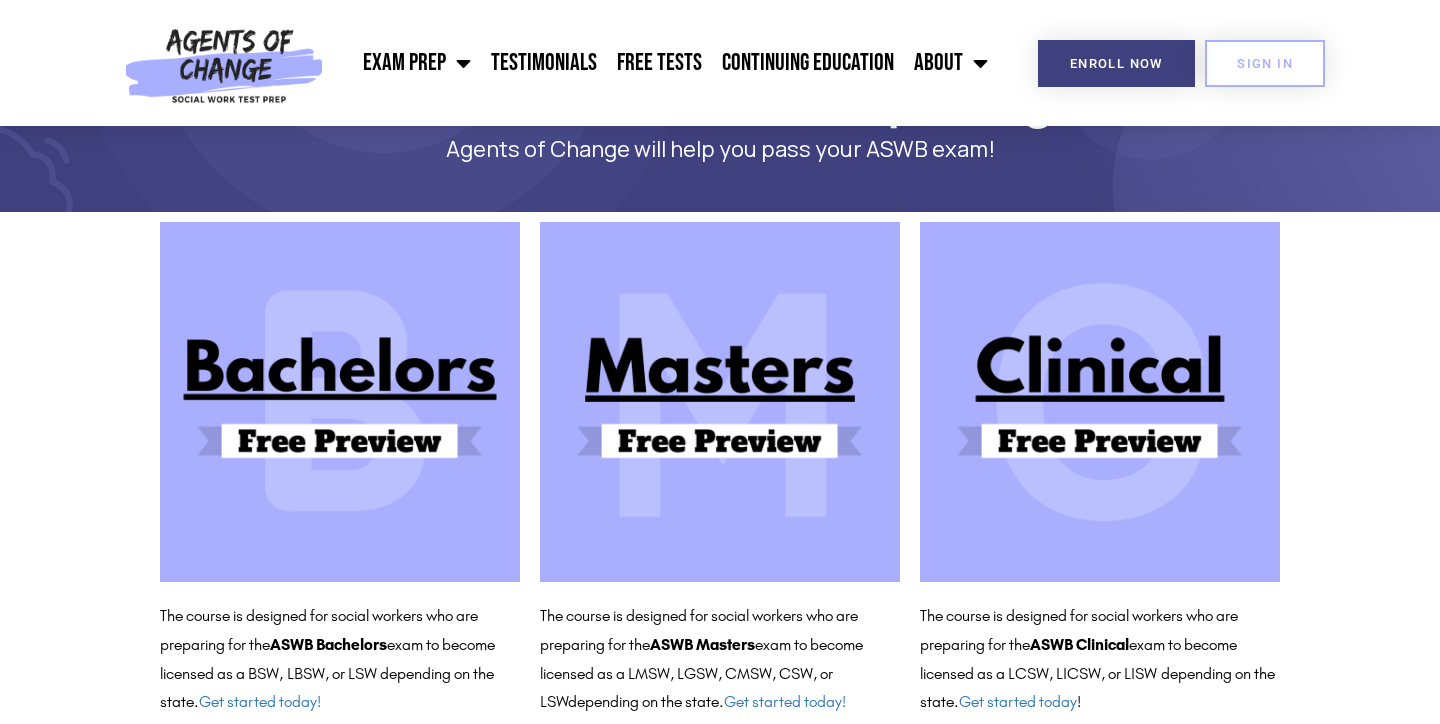 click at bounding box center [720, 402] 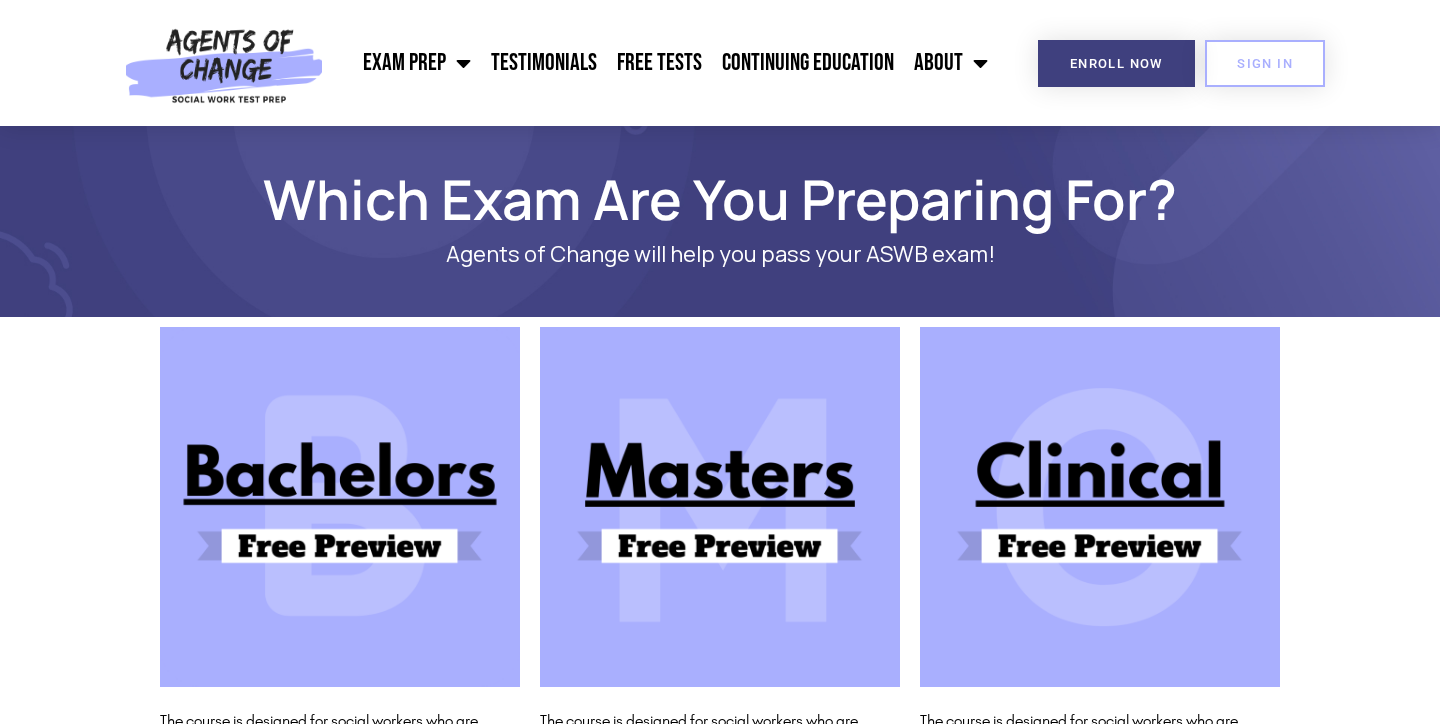 scroll, scrollTop: 105, scrollLeft: 0, axis: vertical 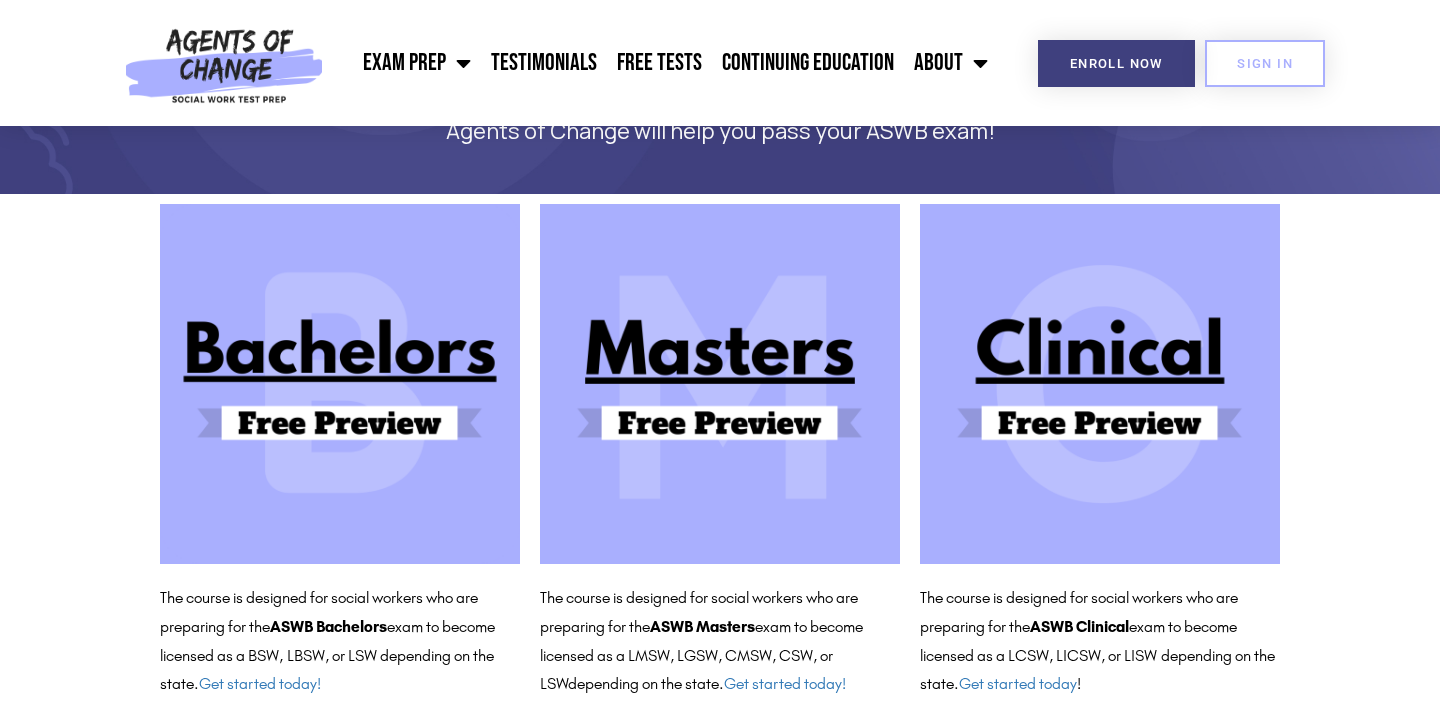 click at bounding box center (1100, 384) 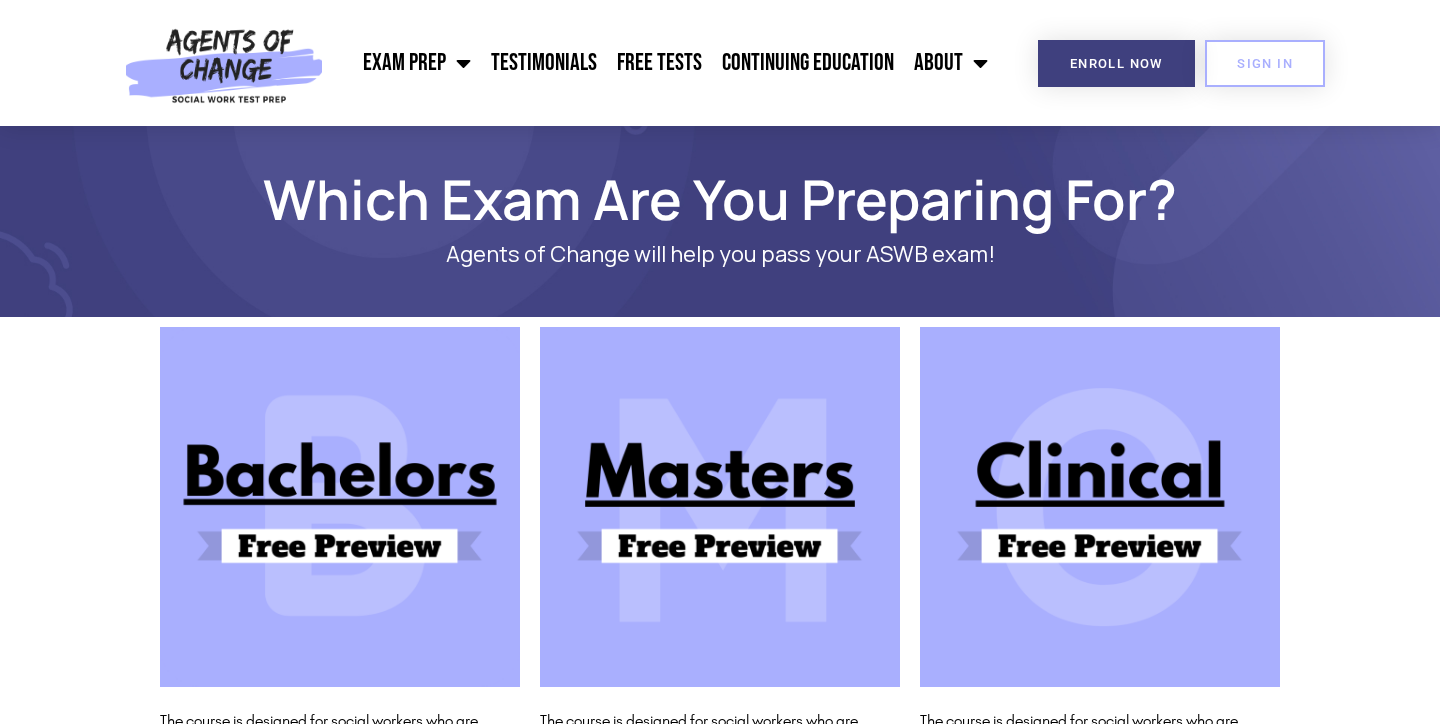 scroll, scrollTop: 123, scrollLeft: 0, axis: vertical 